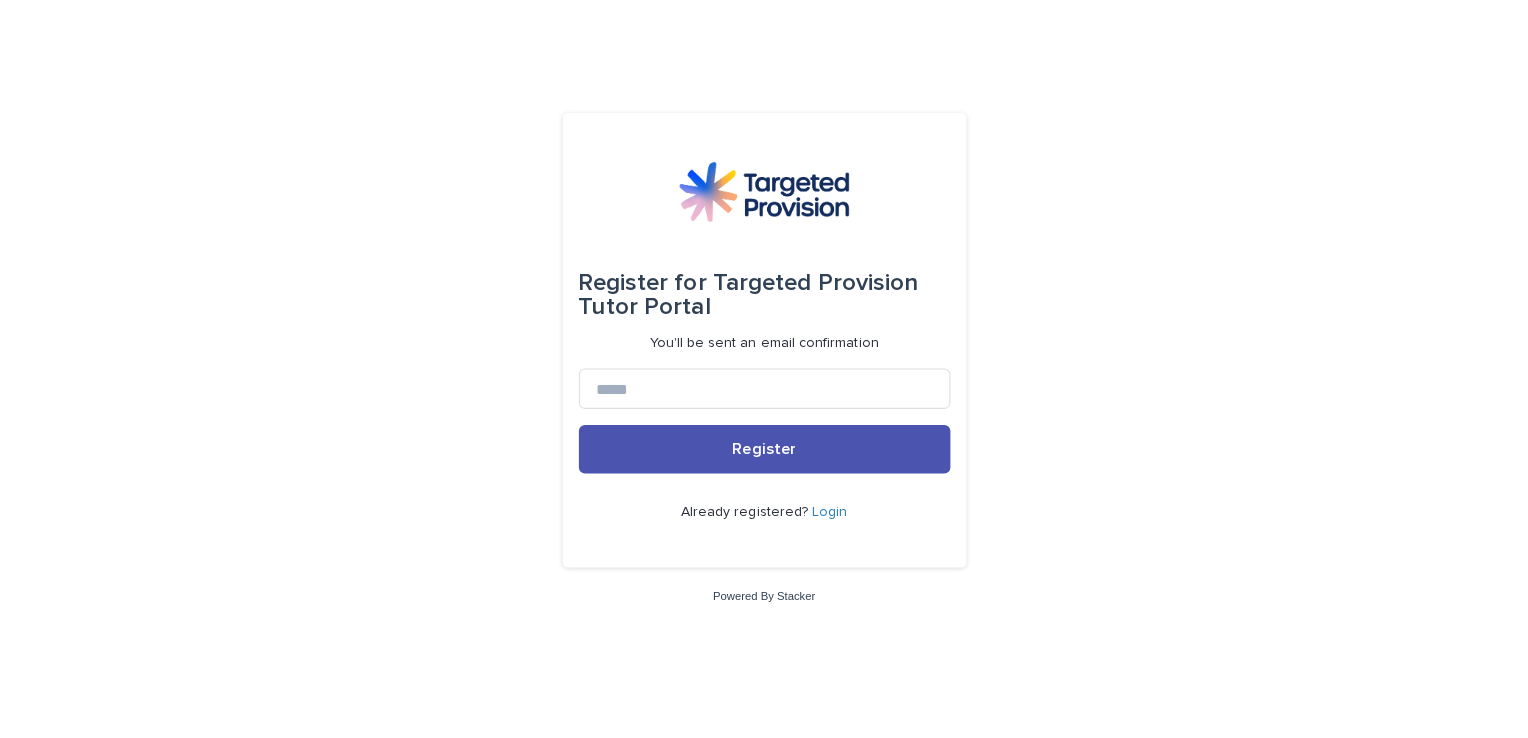 scroll, scrollTop: 0, scrollLeft: 0, axis: both 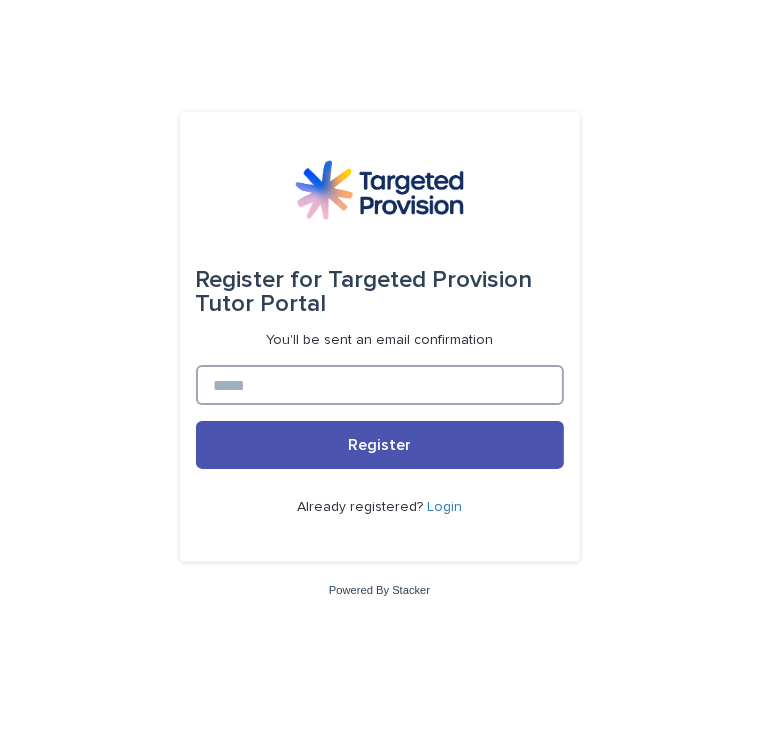 click at bounding box center (380, 385) 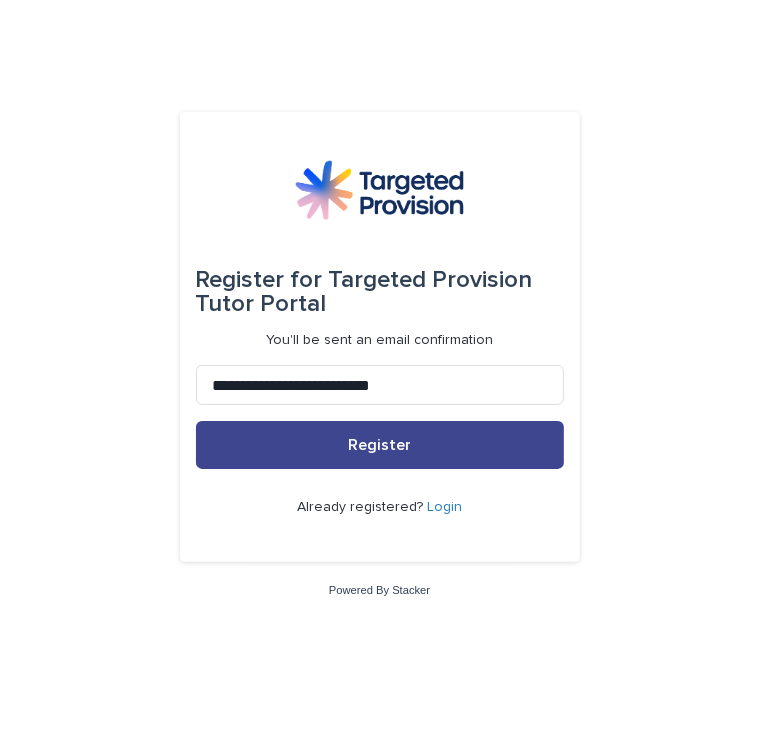 click on "Register" at bounding box center (380, 445) 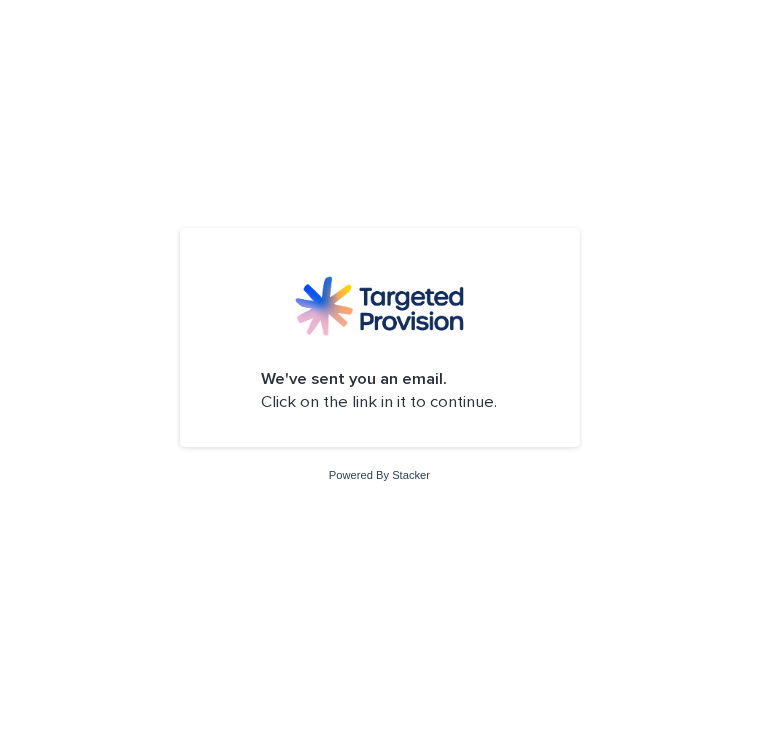 click on "Powered By Stacker" at bounding box center [379, 475] 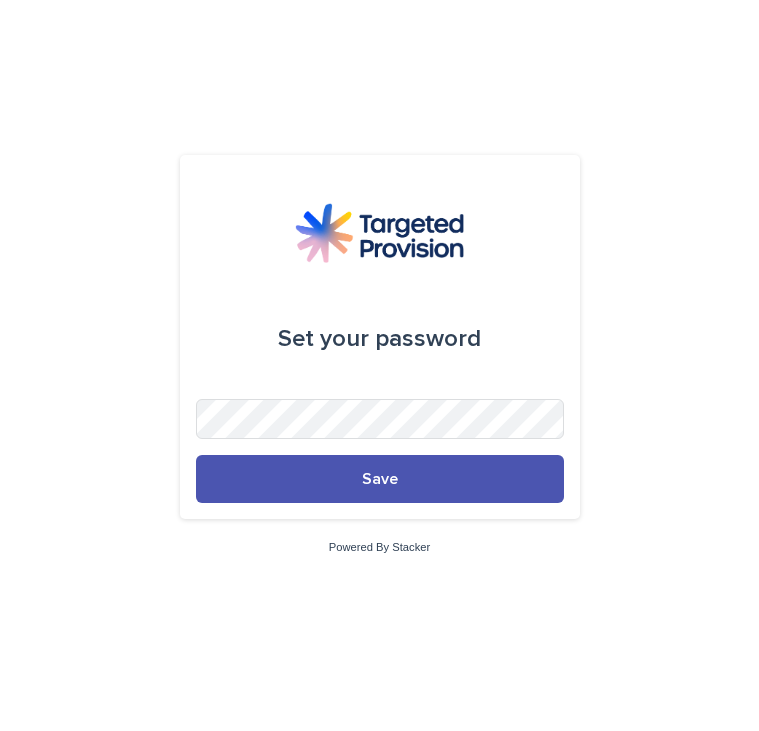 scroll, scrollTop: 0, scrollLeft: 0, axis: both 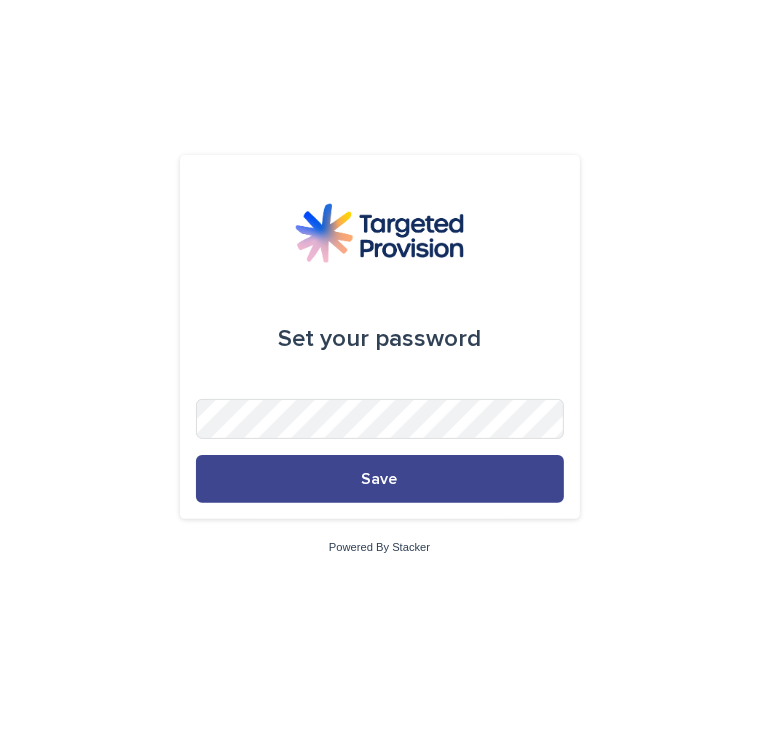 click on "Save" at bounding box center [380, 479] 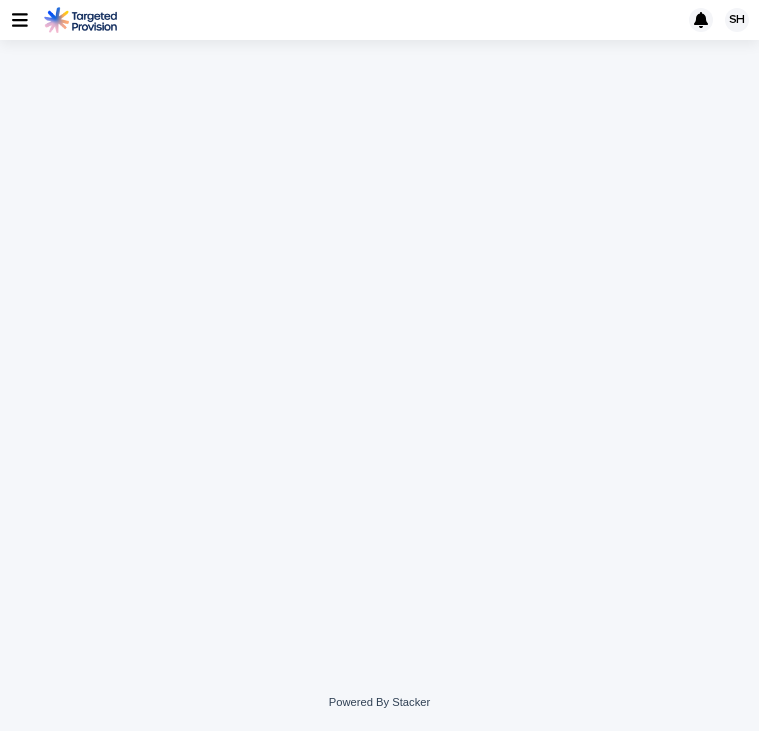 scroll, scrollTop: 0, scrollLeft: 0, axis: both 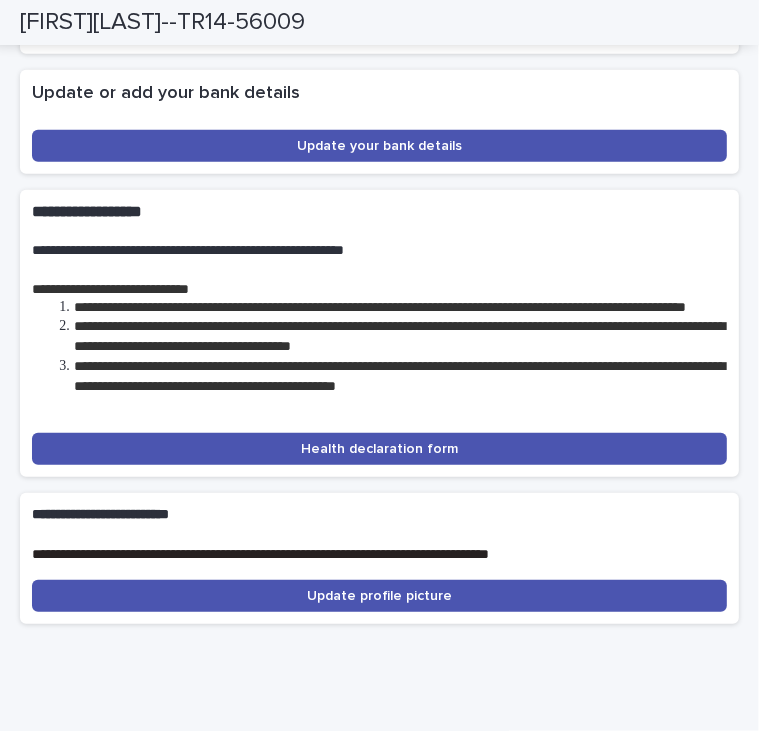 click on "**********" at bounding box center [379, 333] 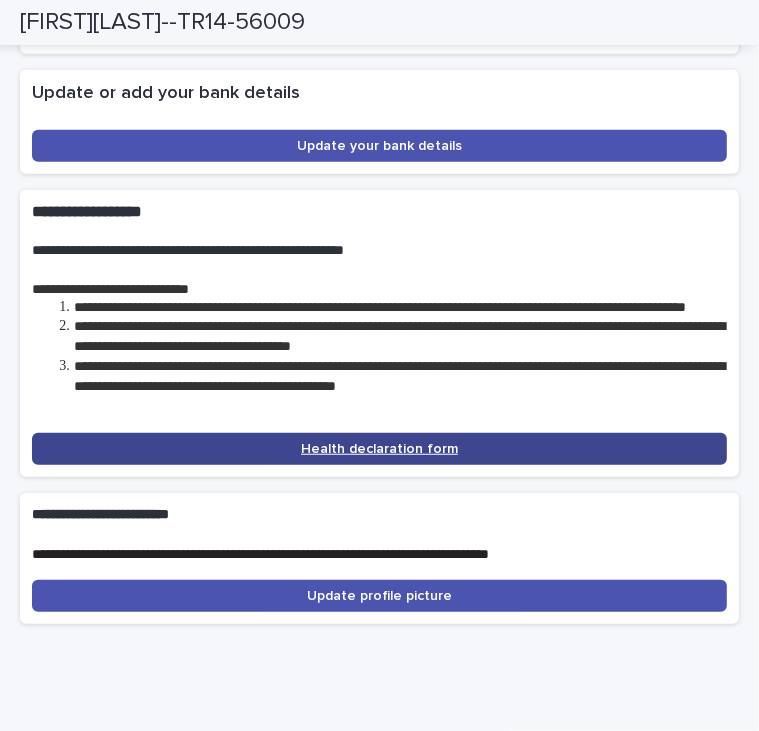 click on "Health declaration form" 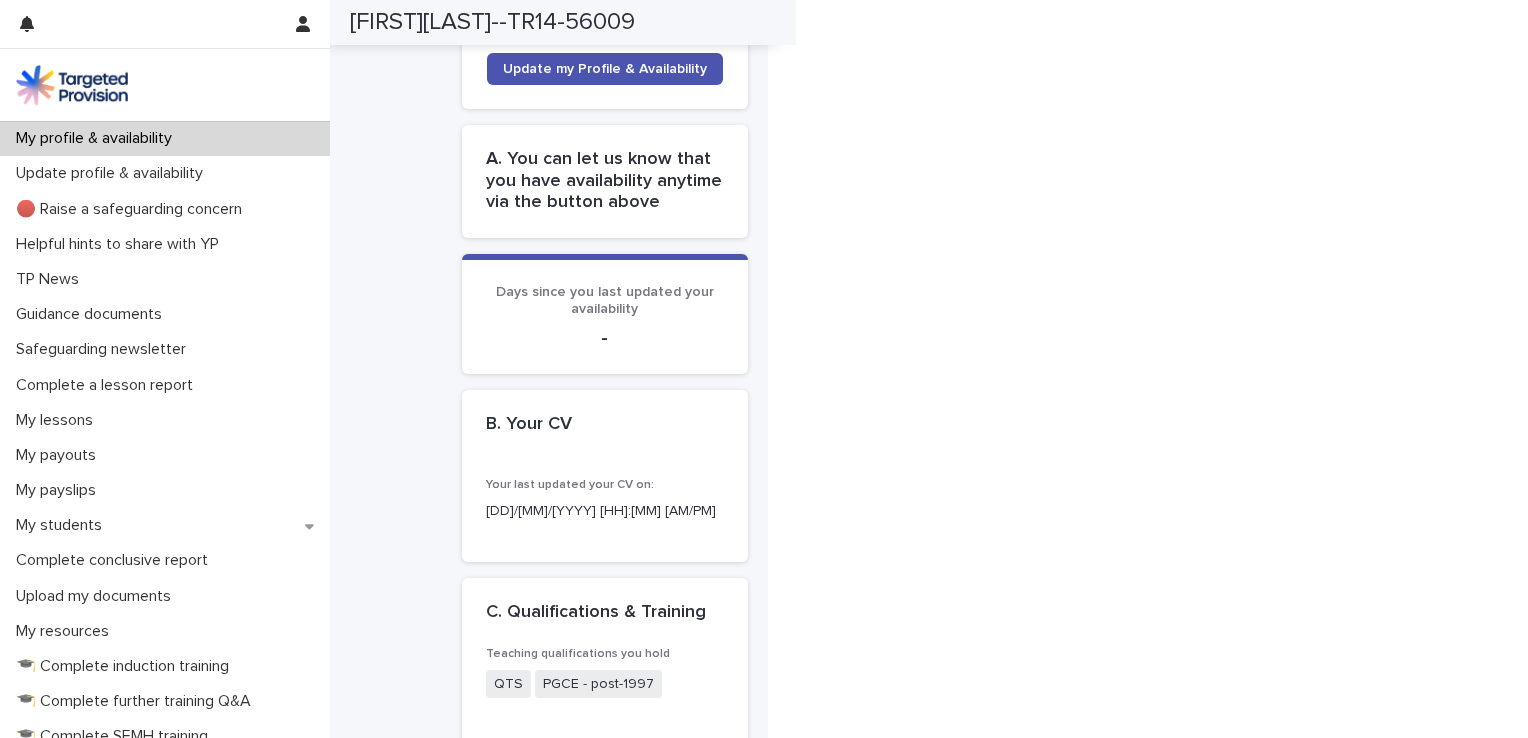 scroll, scrollTop: 190, scrollLeft: 0, axis: vertical 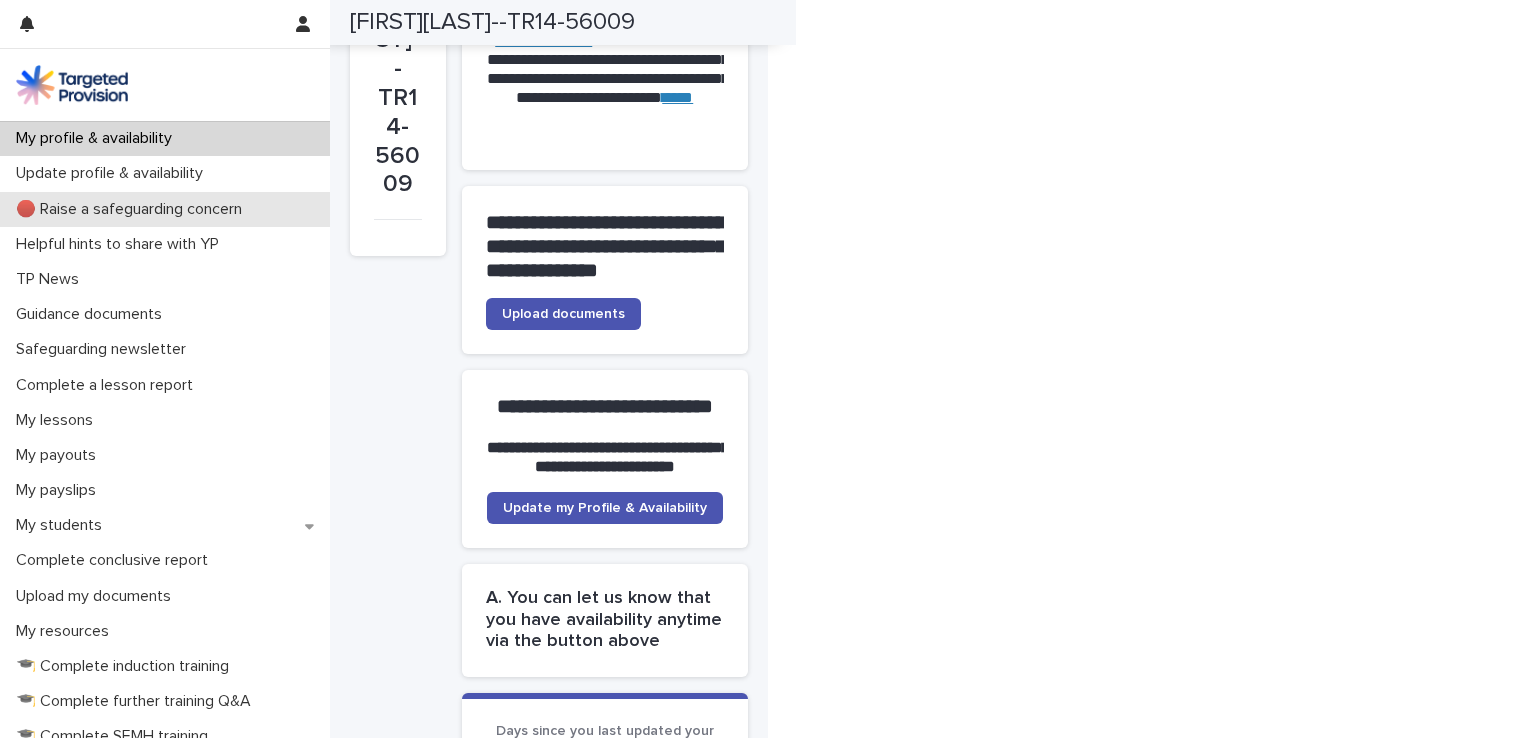 click on "🔴 Raise a safeguarding concern" at bounding box center [133, 209] 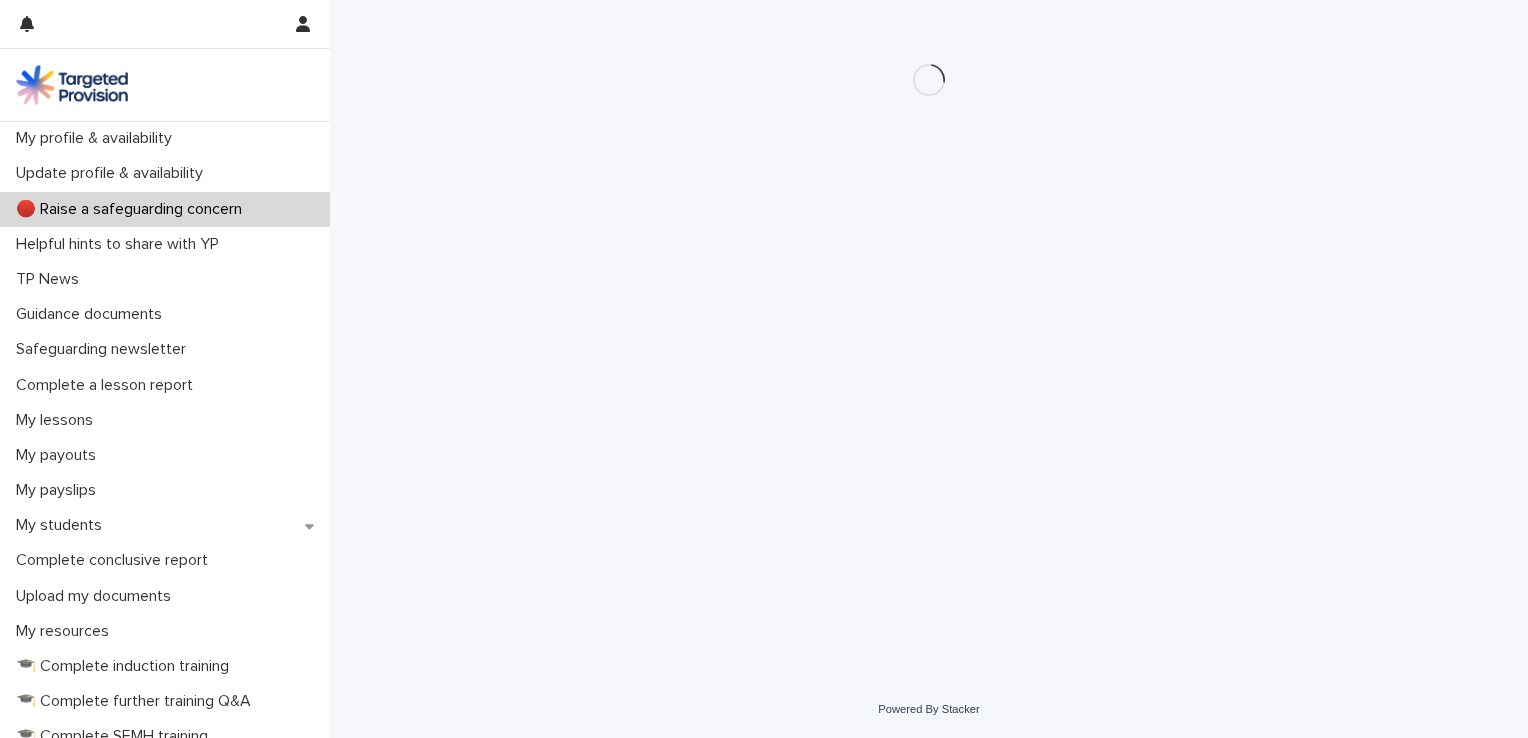 scroll, scrollTop: 0, scrollLeft: 0, axis: both 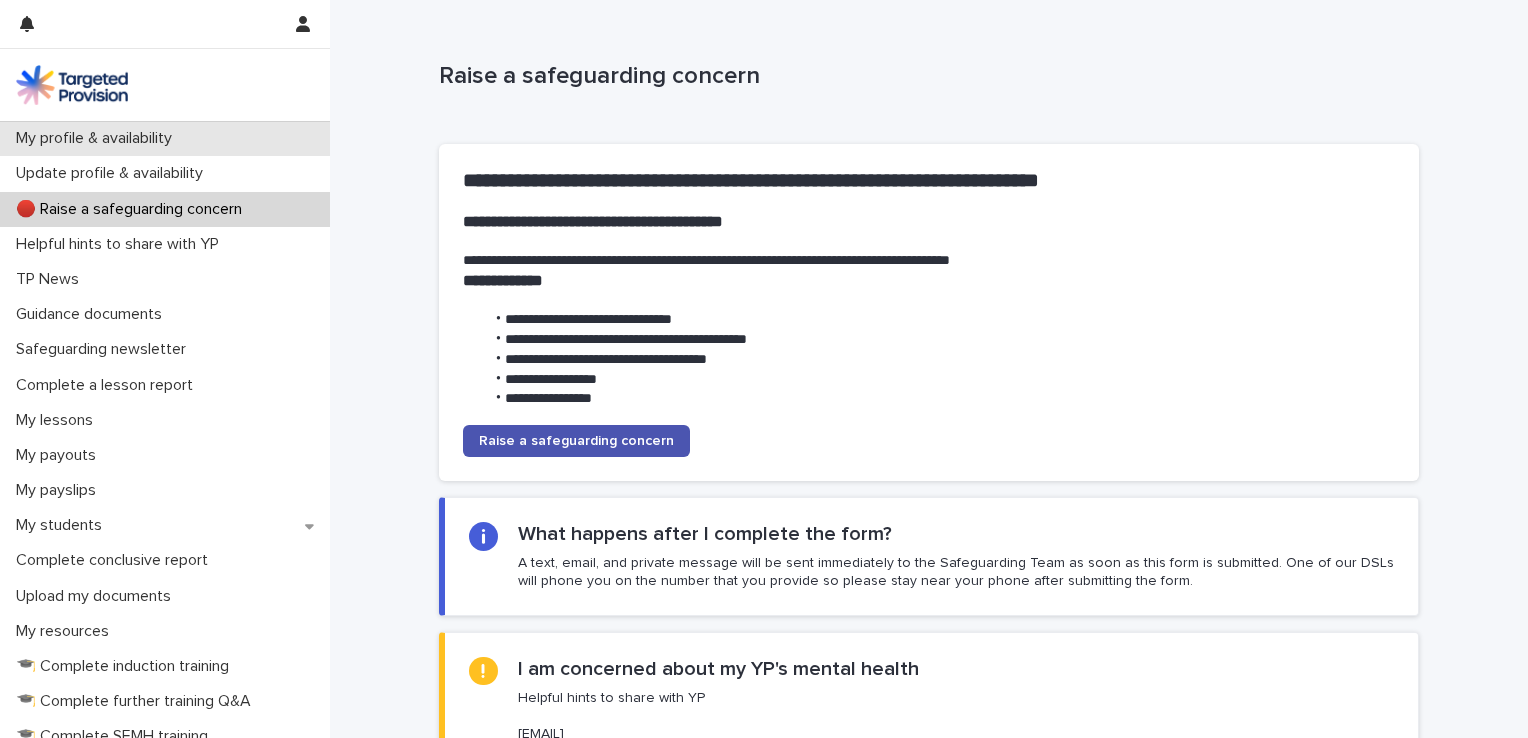 click on "My profile & availability" at bounding box center (98, 138) 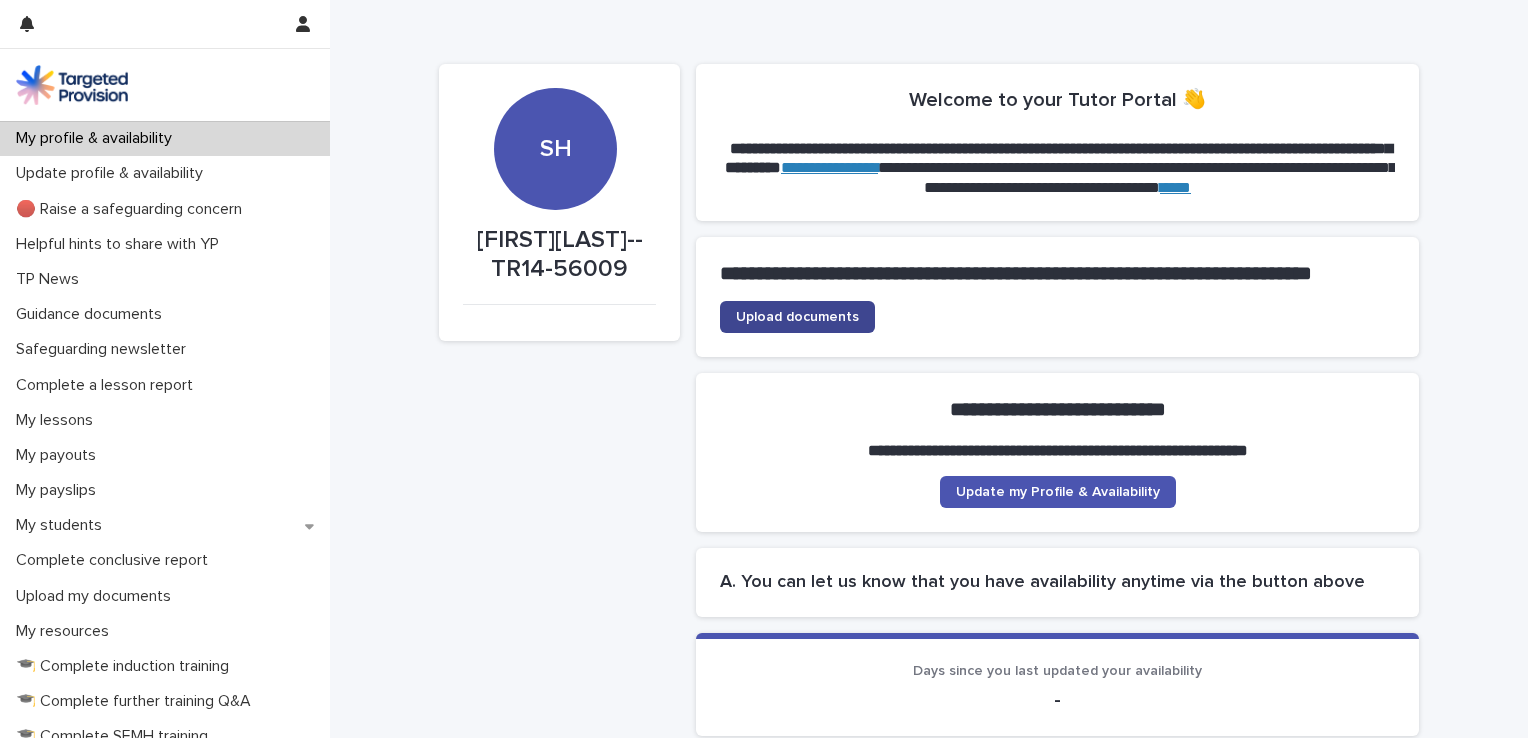 click on "Upload documents" at bounding box center [797, 317] 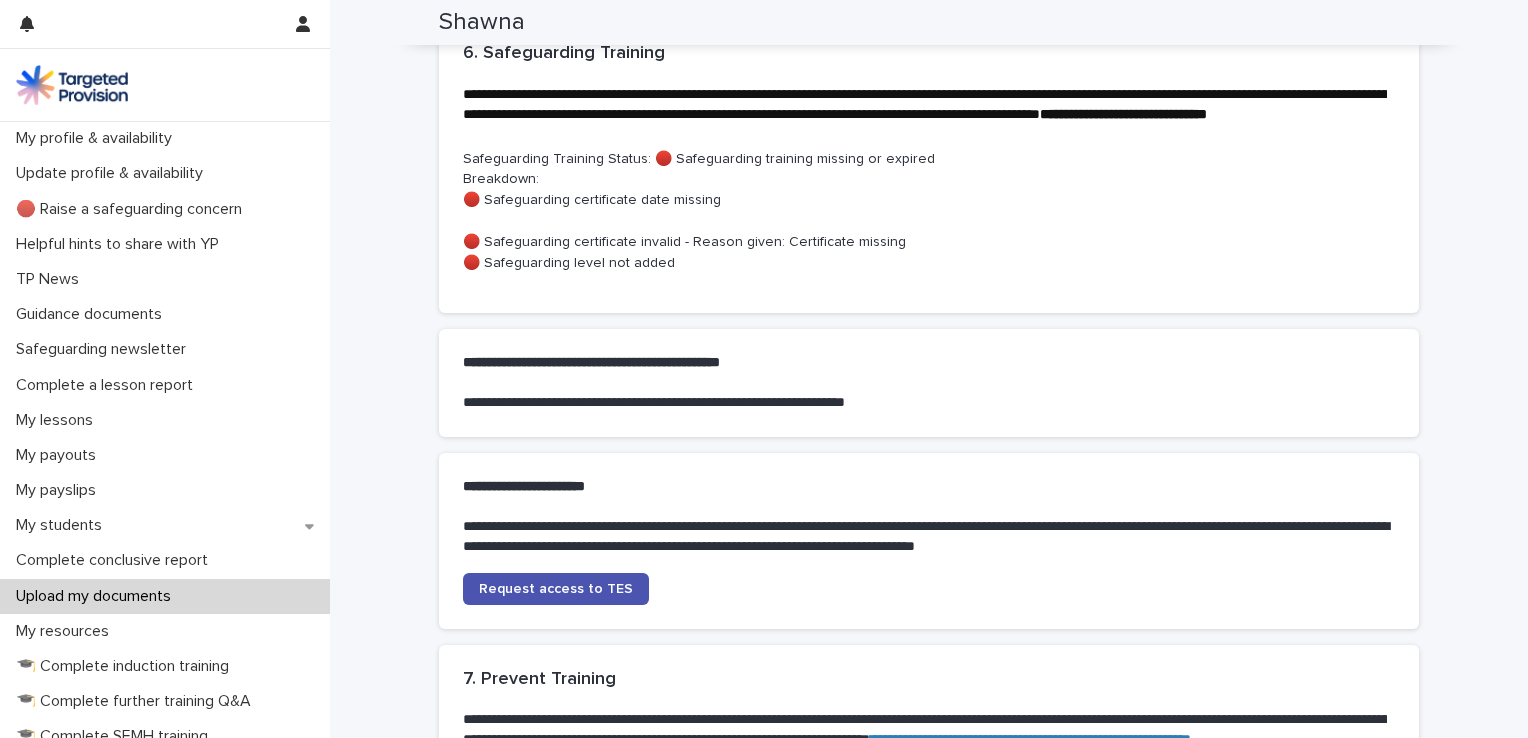 scroll, scrollTop: 1547, scrollLeft: 0, axis: vertical 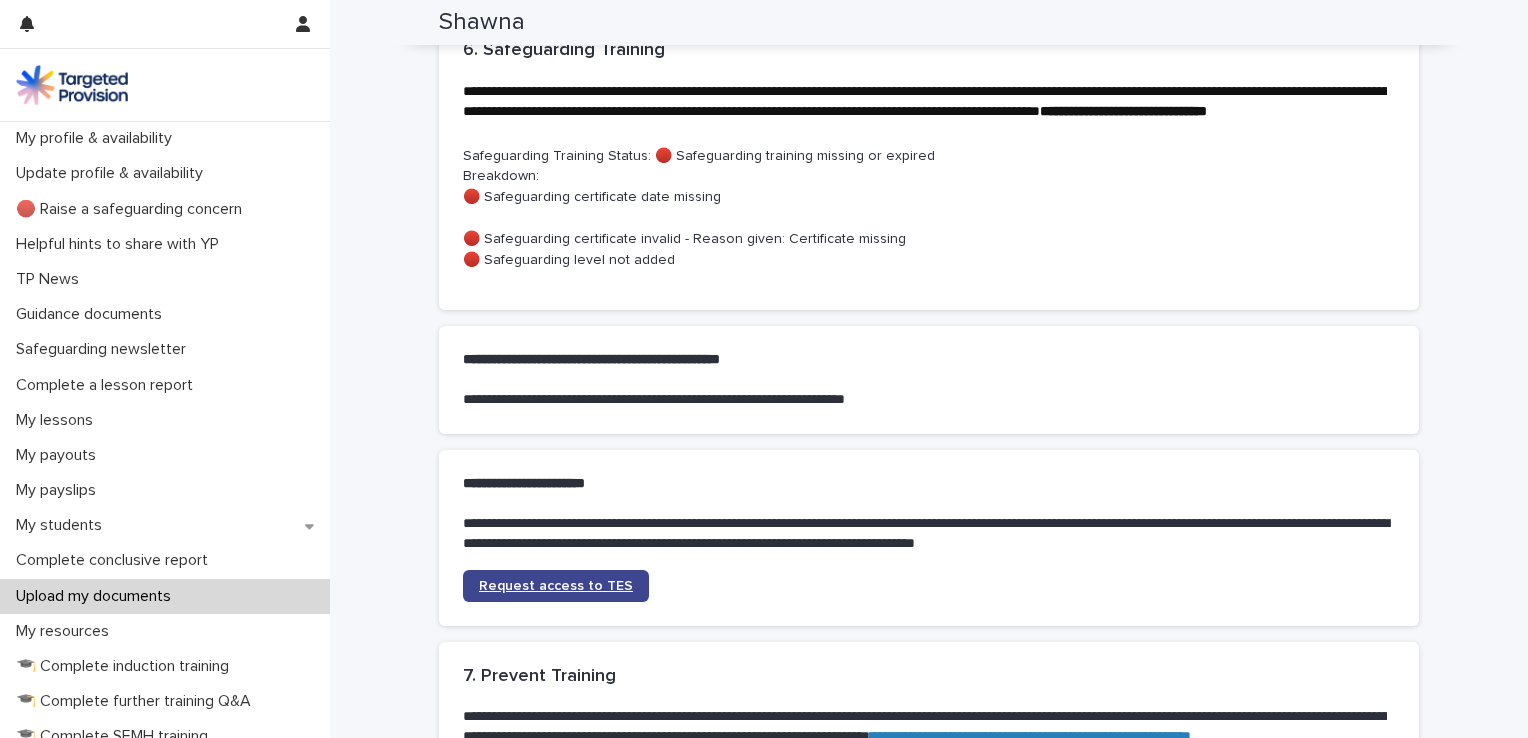 click on "Request access to TES" 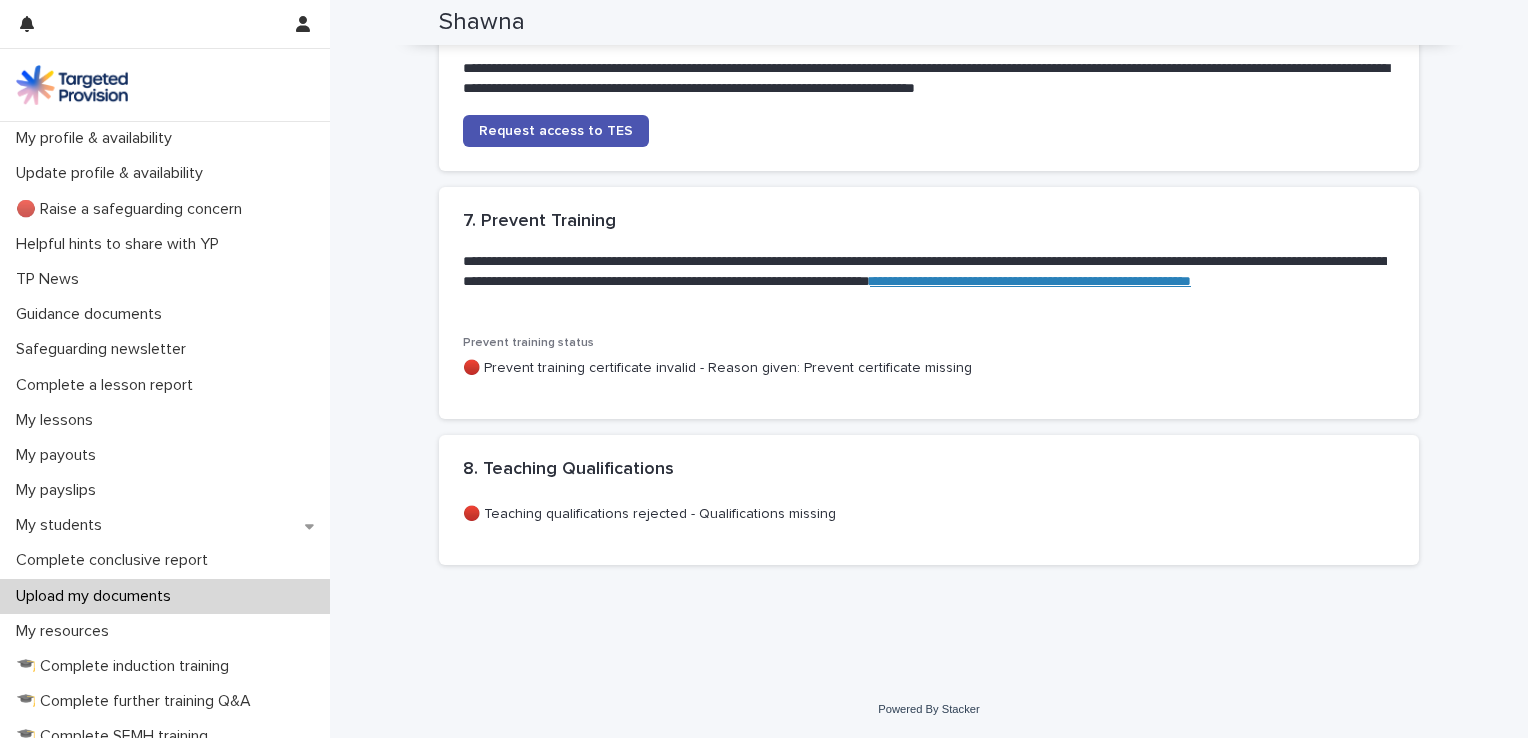 scroll, scrollTop: 2020, scrollLeft: 0, axis: vertical 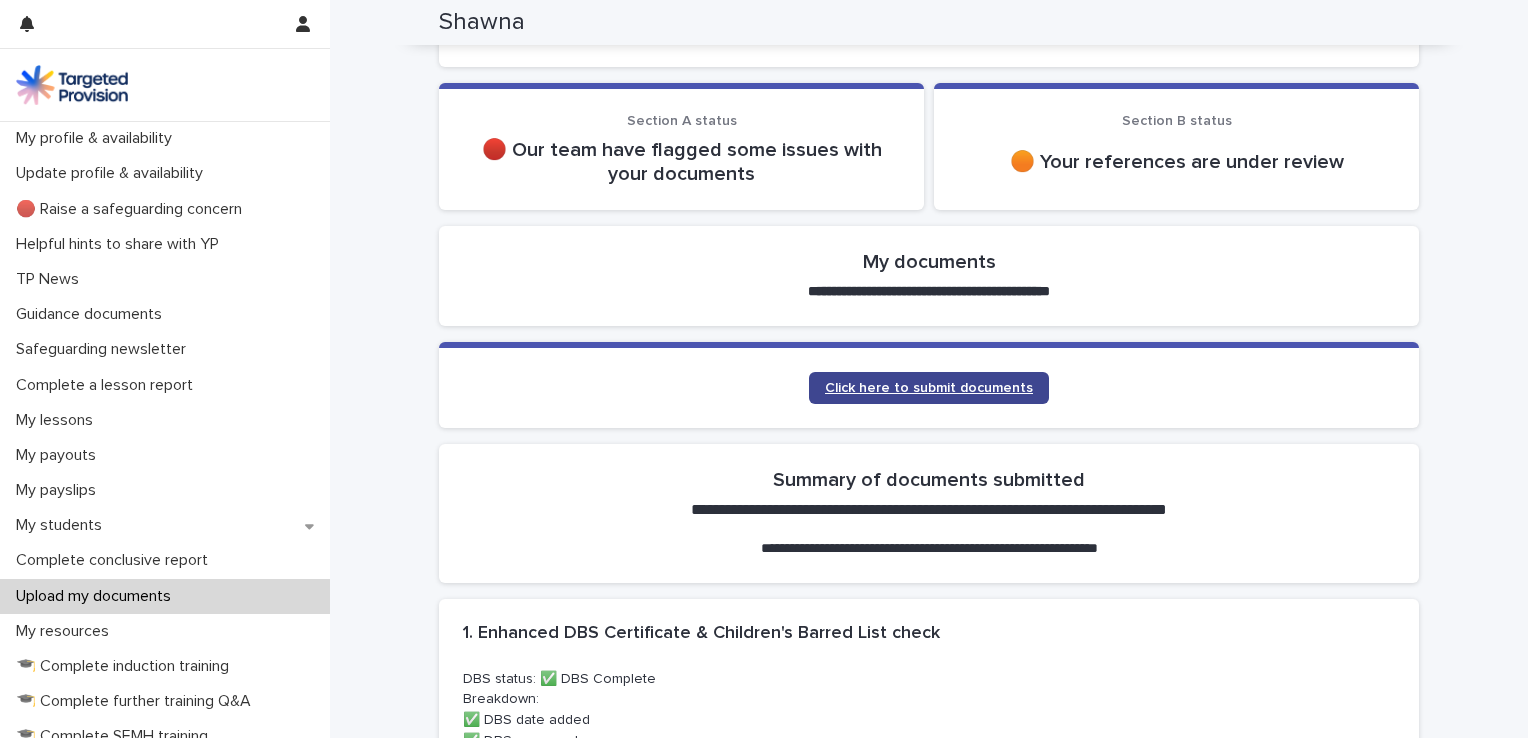 click on "Click here to submit documents" at bounding box center [929, 388] 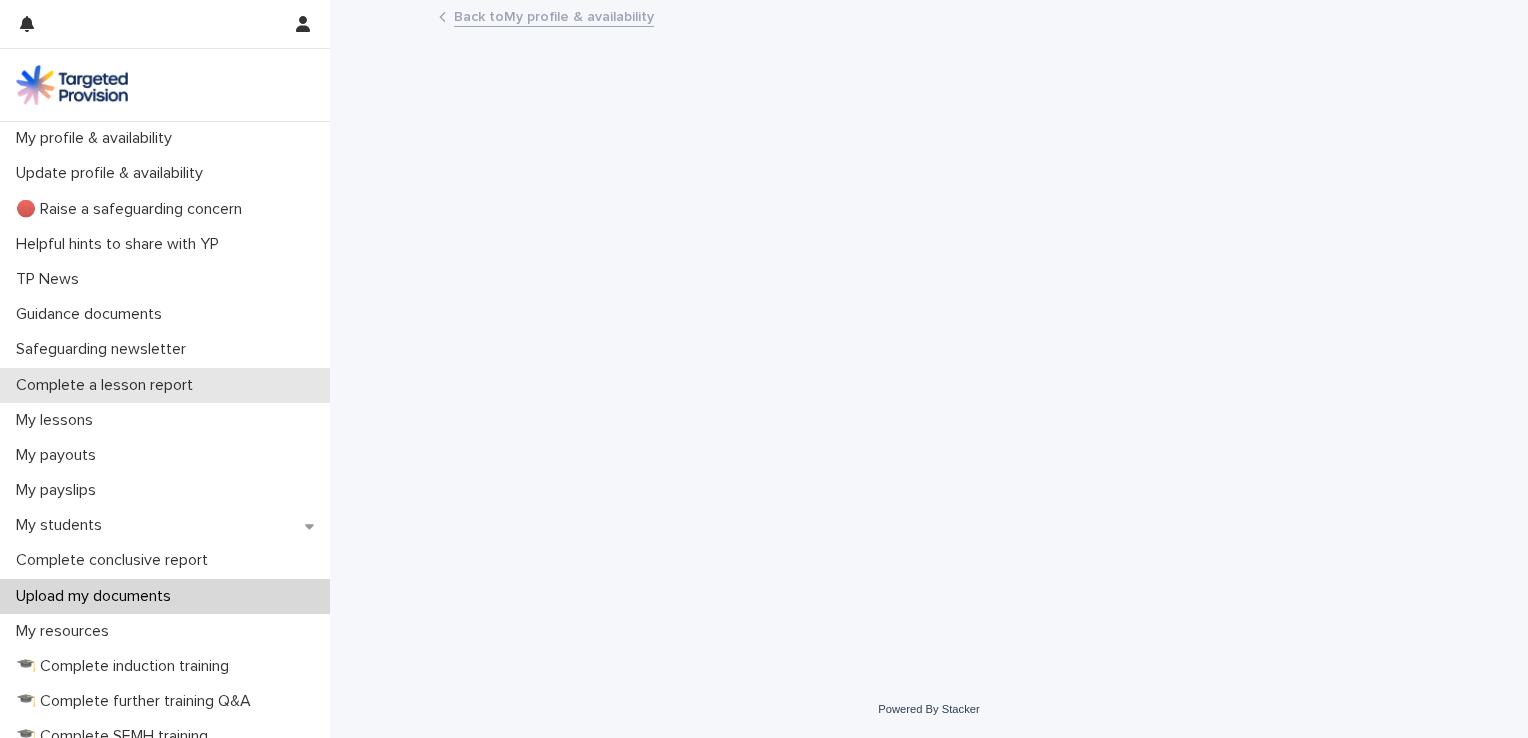 click on "Complete a lesson report" at bounding box center (165, 385) 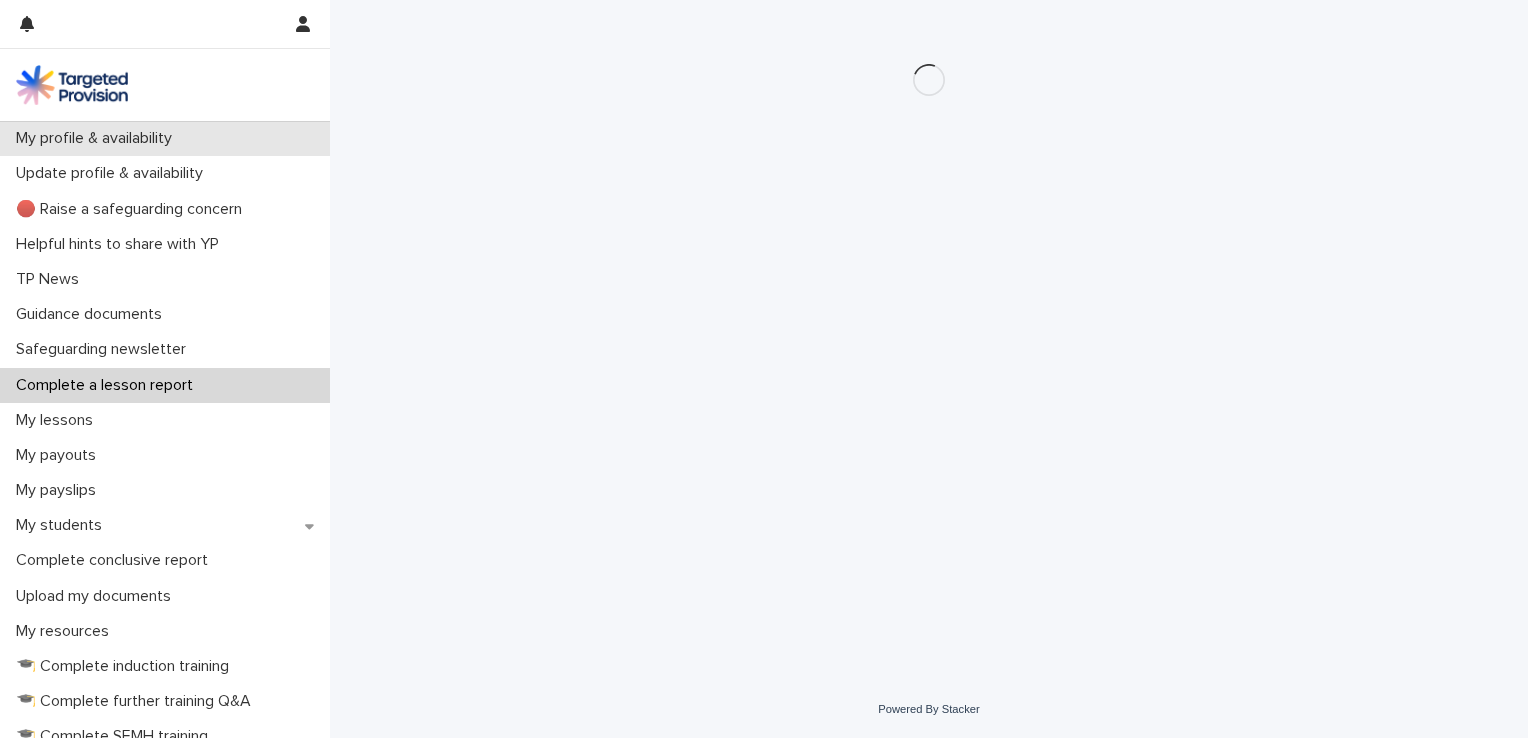 click on "My profile & availability" at bounding box center (98, 138) 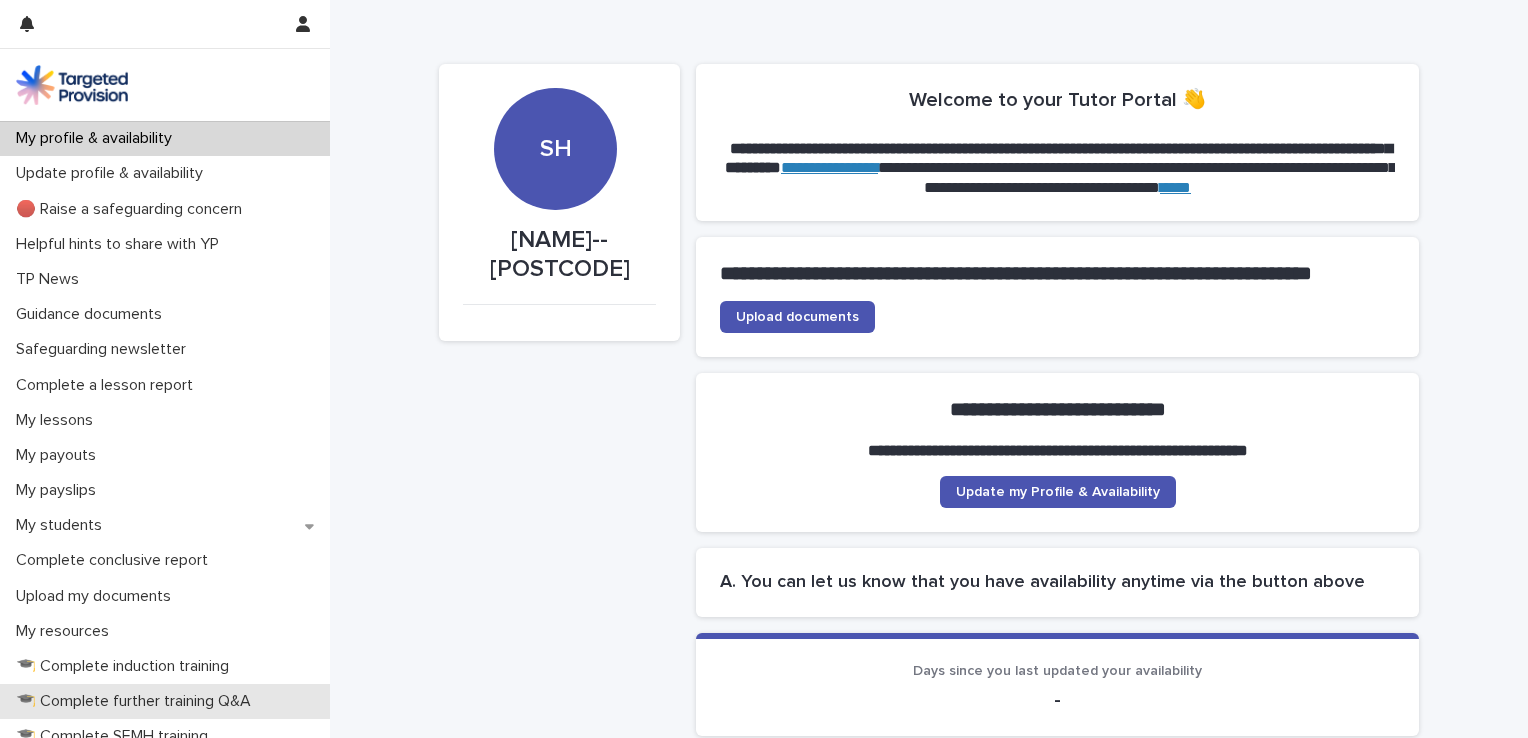 scroll, scrollTop: 220, scrollLeft: 0, axis: vertical 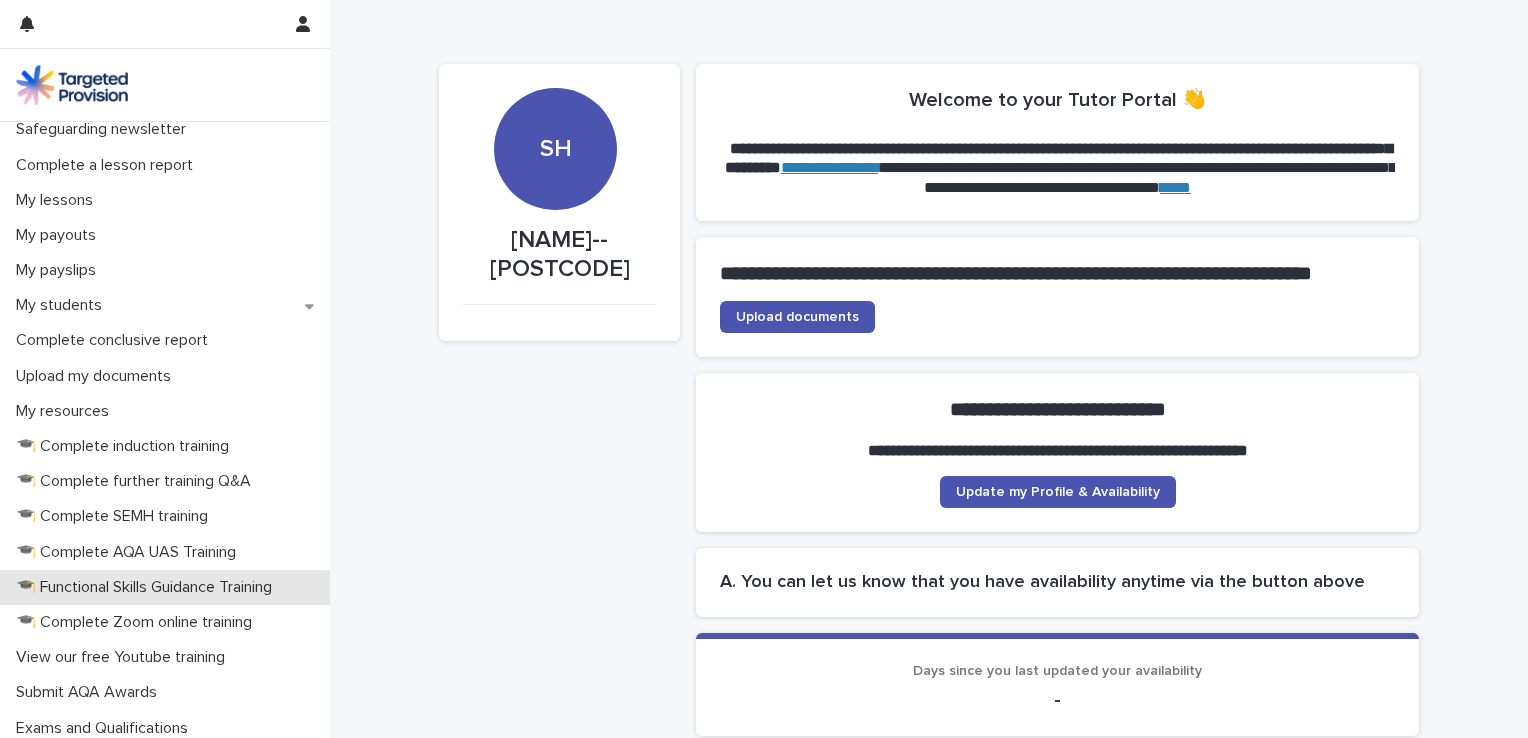 click on "🎓 Functional Skills Guidance Training" at bounding box center (148, 587) 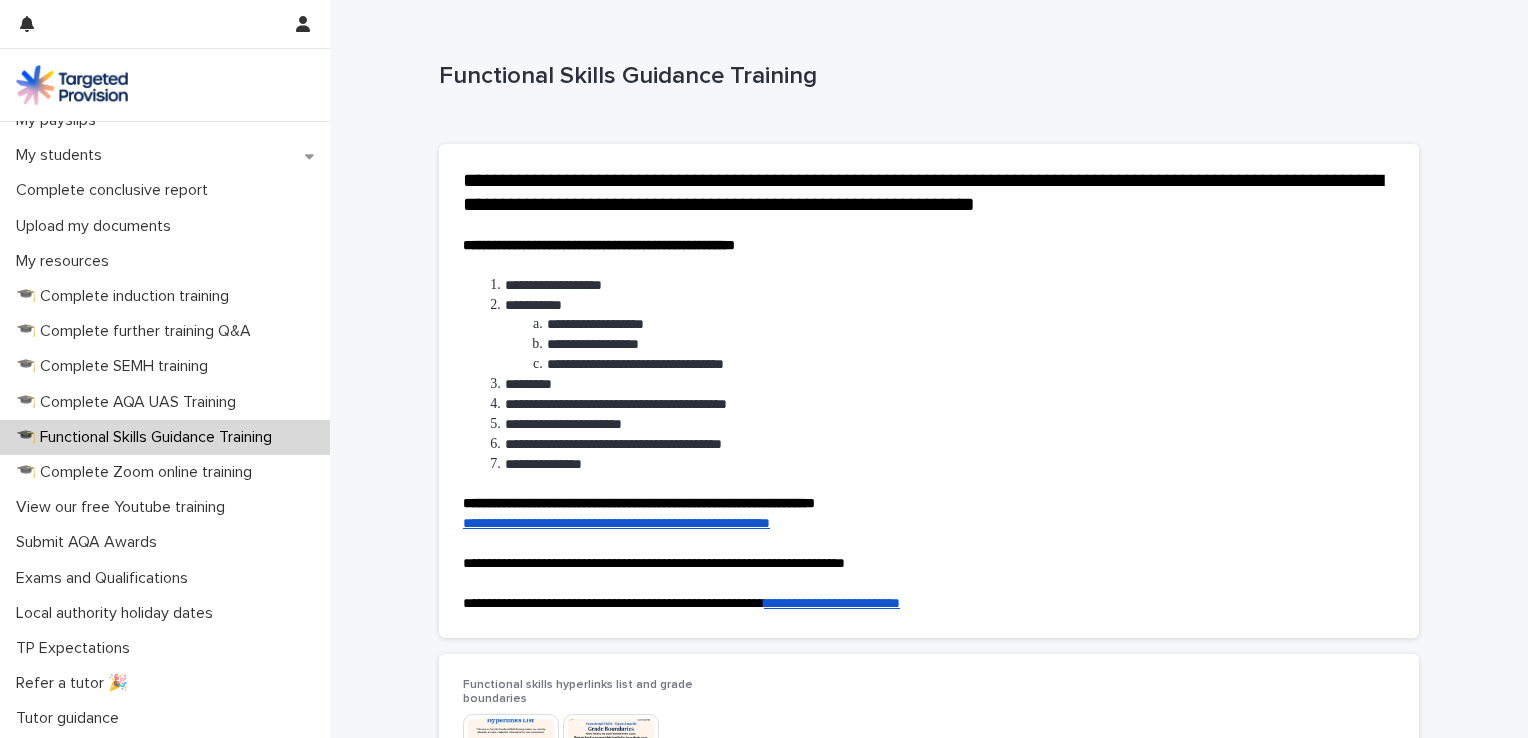 scroll, scrollTop: 382, scrollLeft: 0, axis: vertical 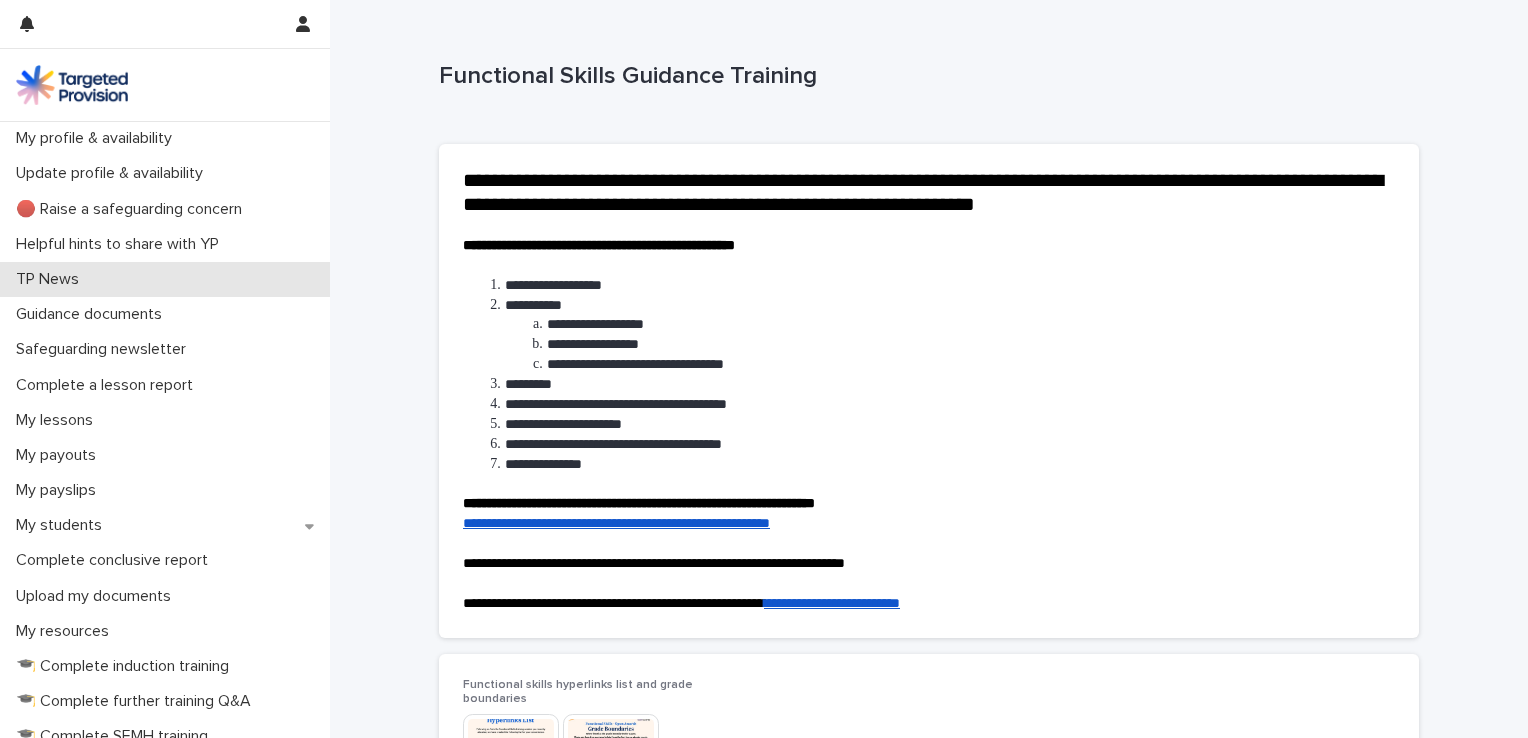 click on "TP News" at bounding box center (51, 279) 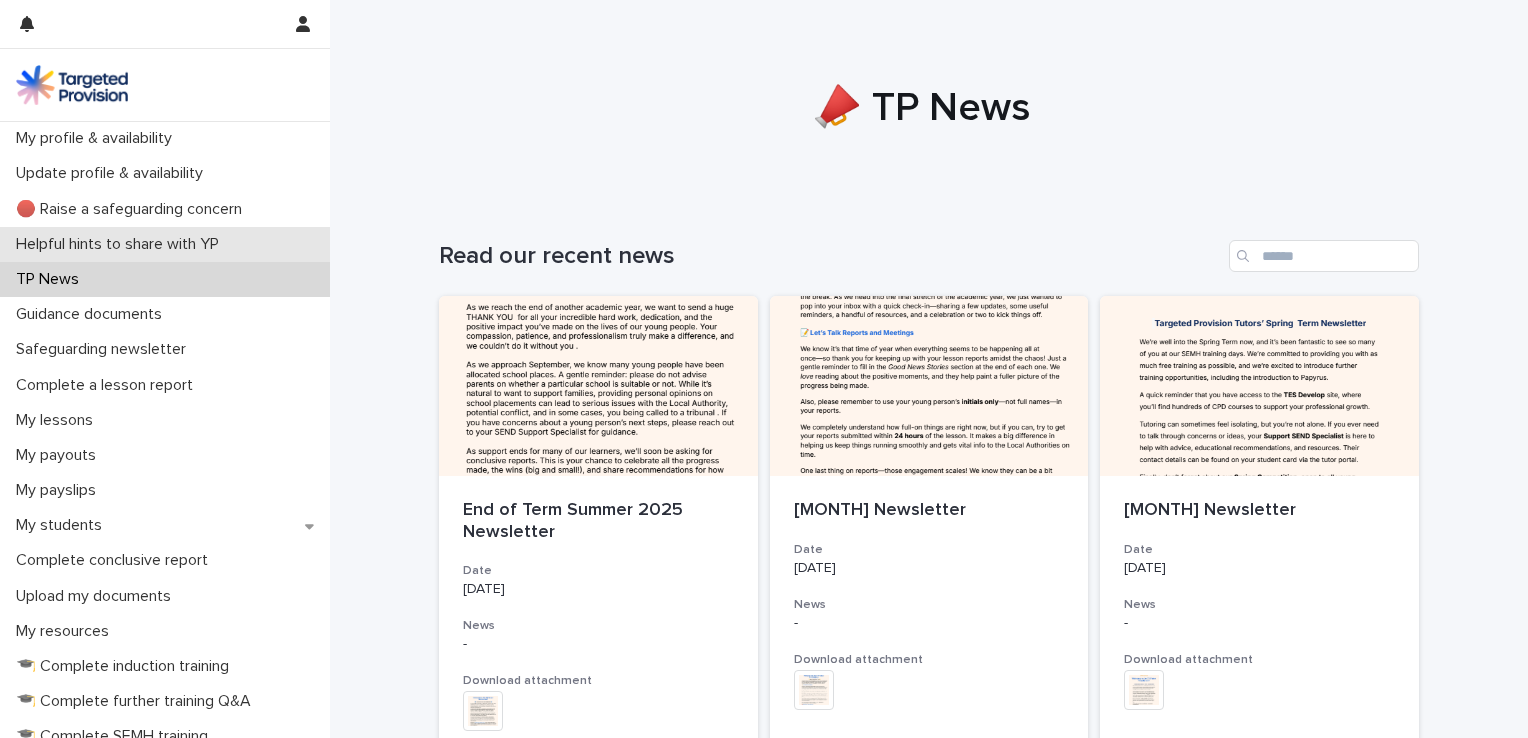click on "Helpful hints to share with YP" at bounding box center [121, 244] 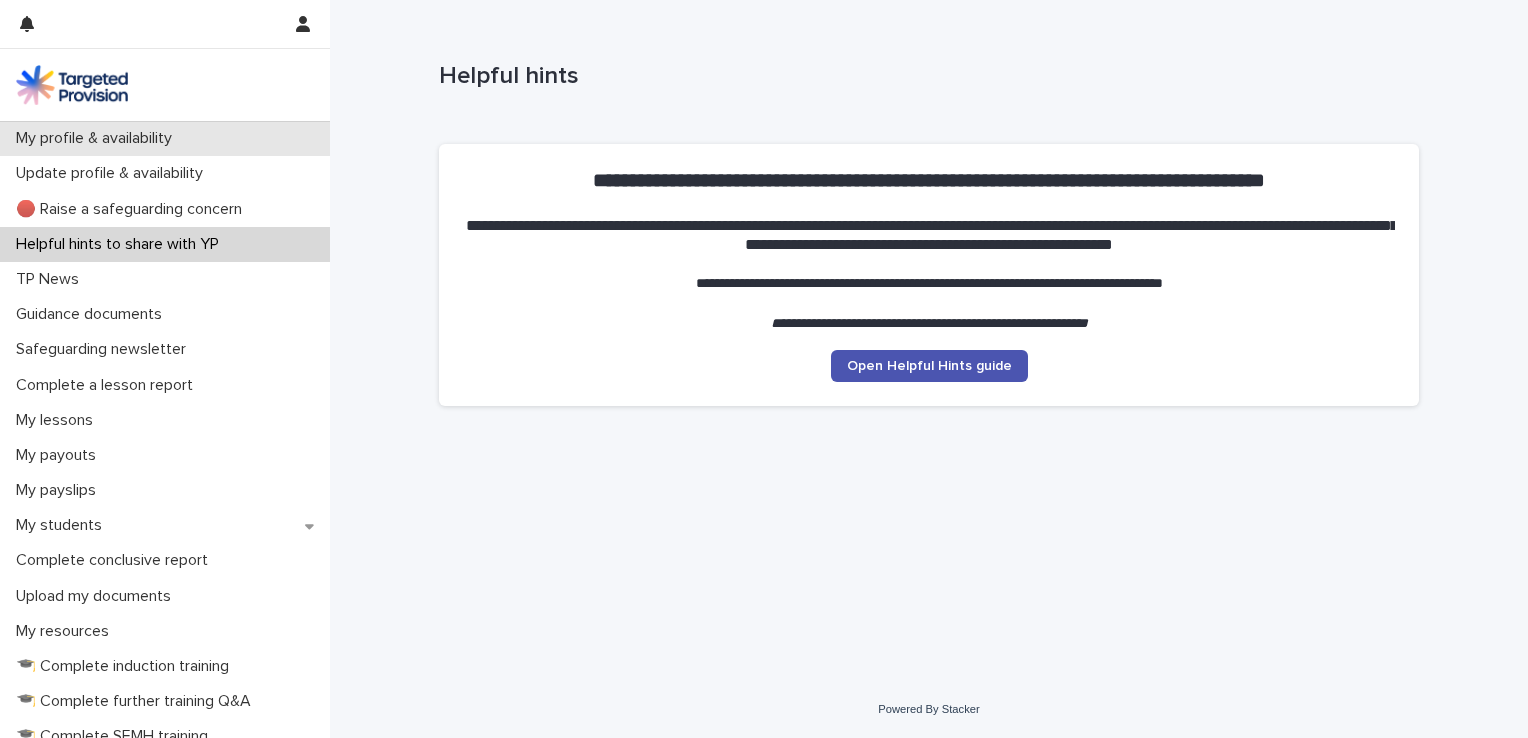 click on "My profile & availability" at bounding box center [98, 138] 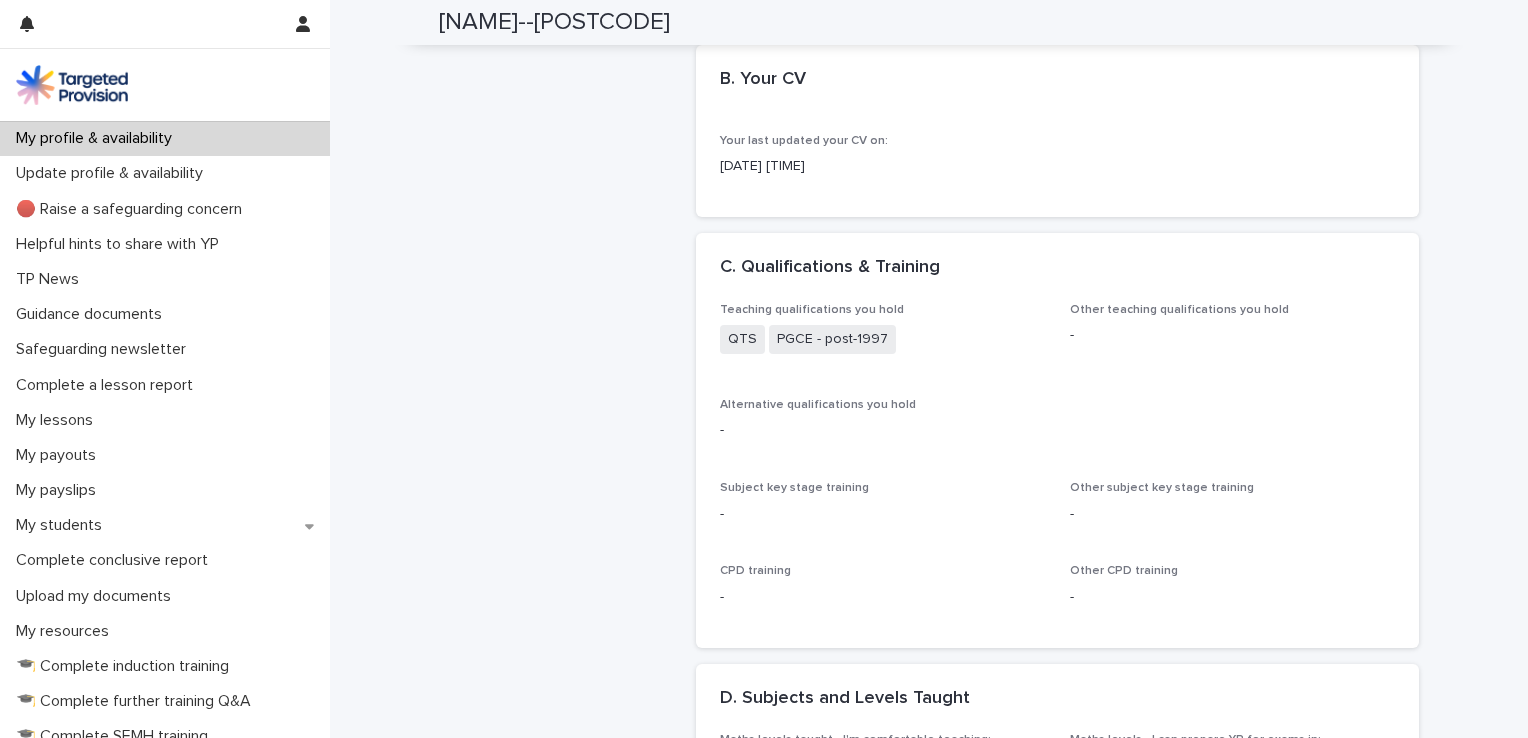 scroll, scrollTop: 708, scrollLeft: 0, axis: vertical 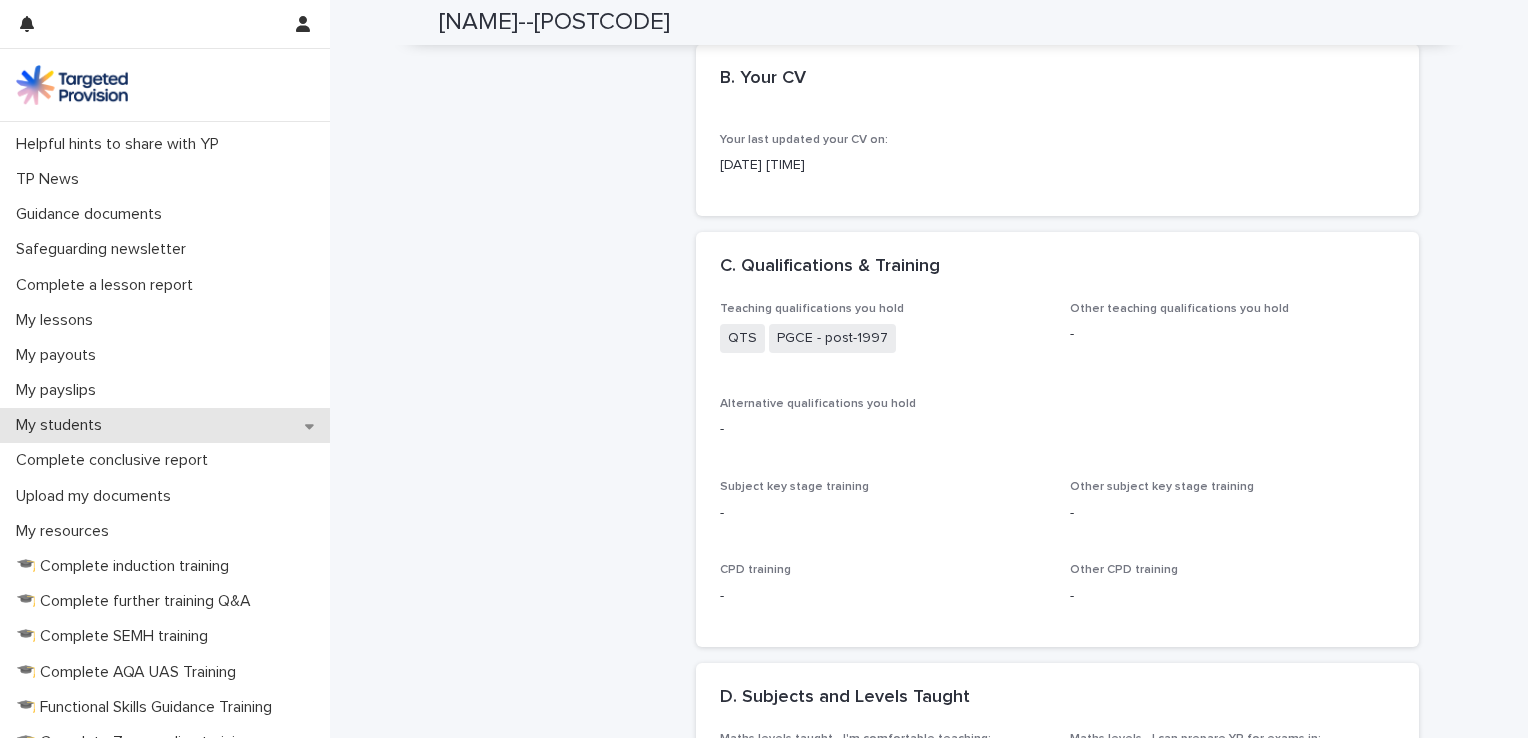 click on "My students" at bounding box center [165, 425] 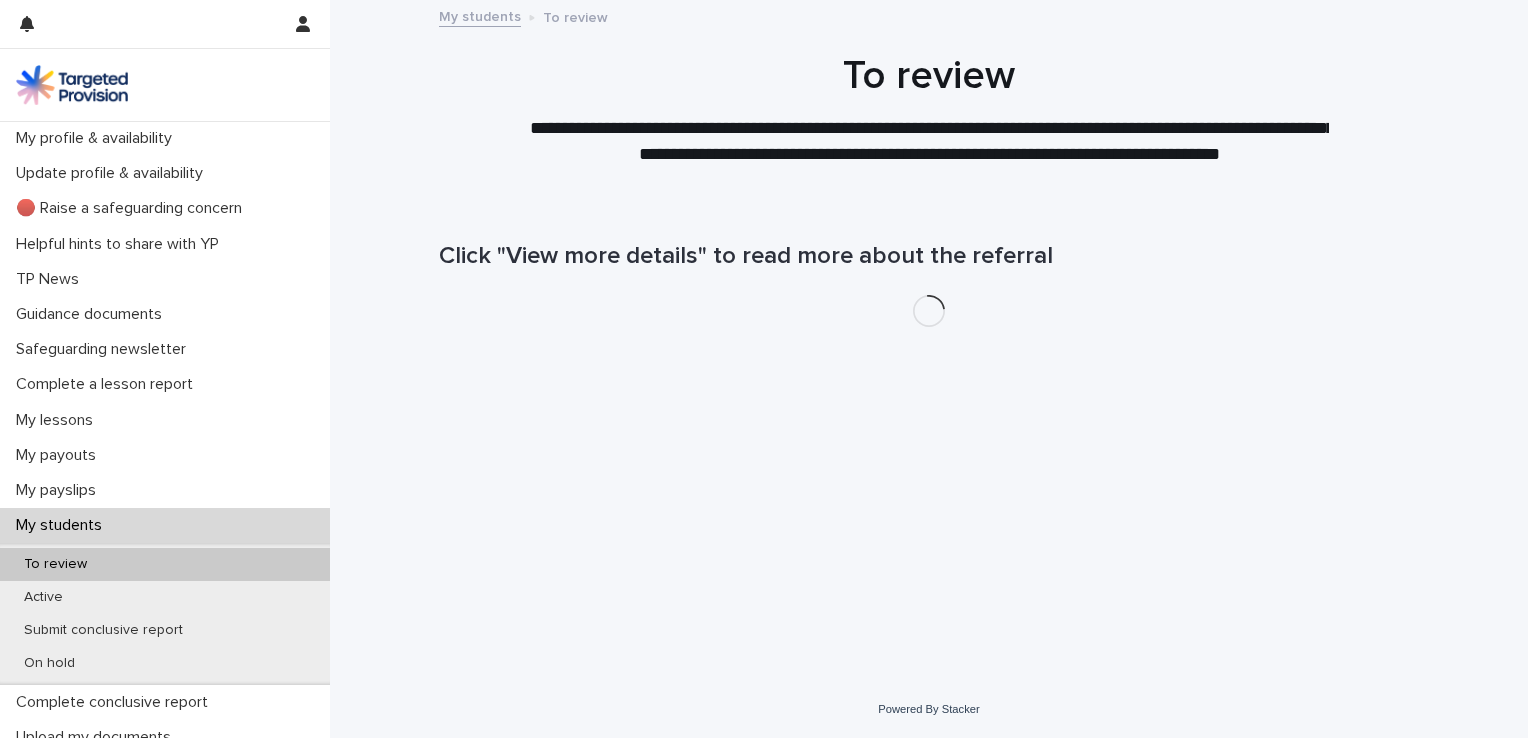 scroll, scrollTop: 0, scrollLeft: 0, axis: both 